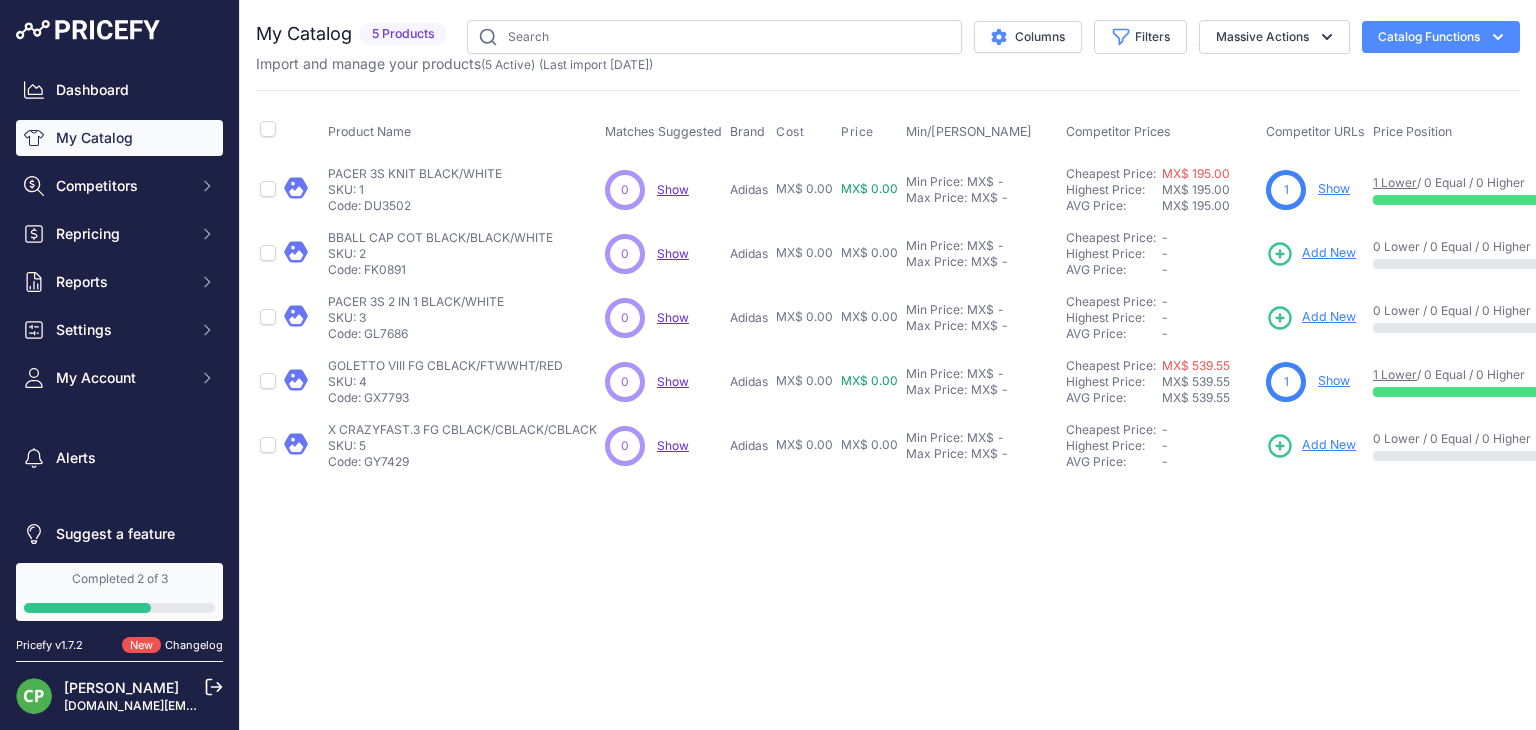 scroll, scrollTop: 0, scrollLeft: 0, axis: both 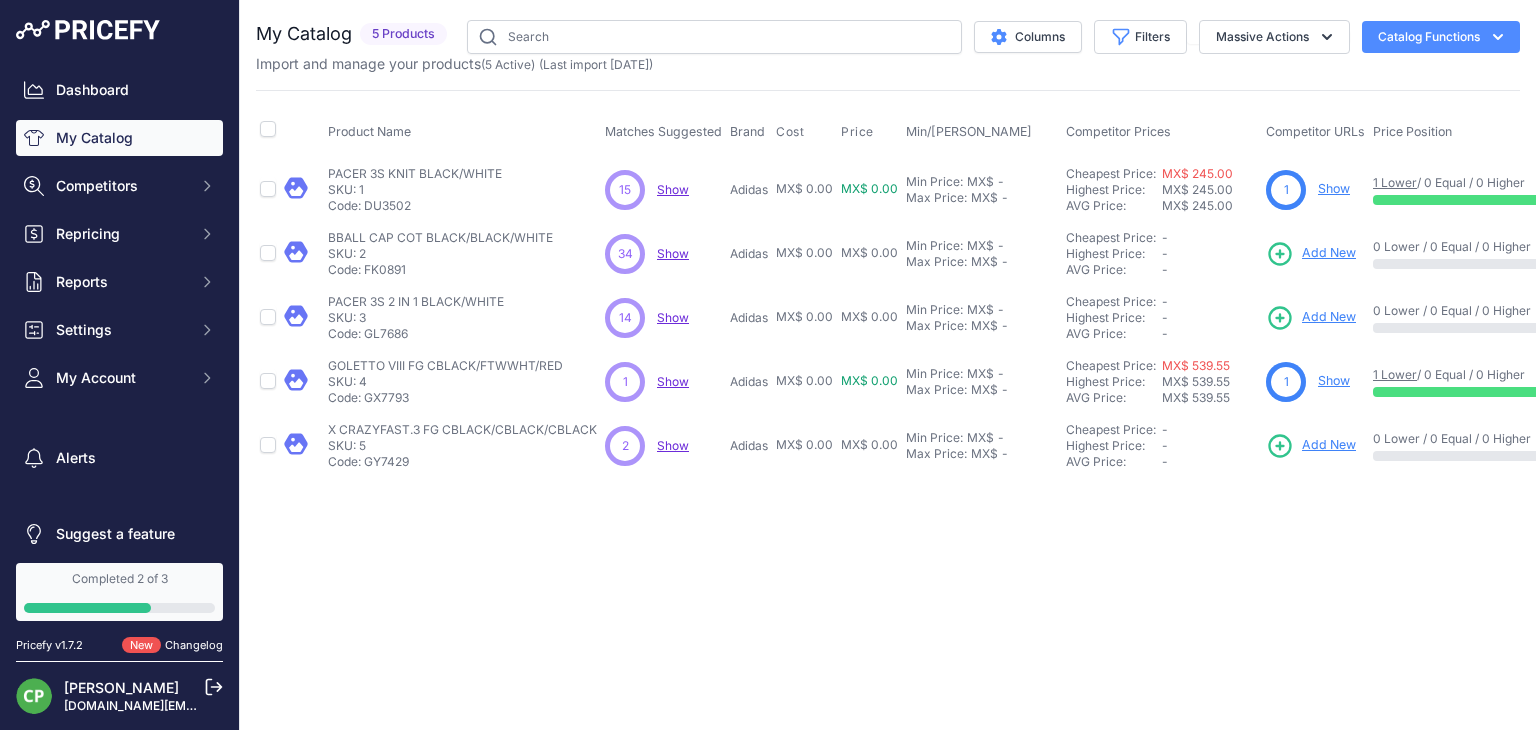 click on "Show" at bounding box center [673, 189] 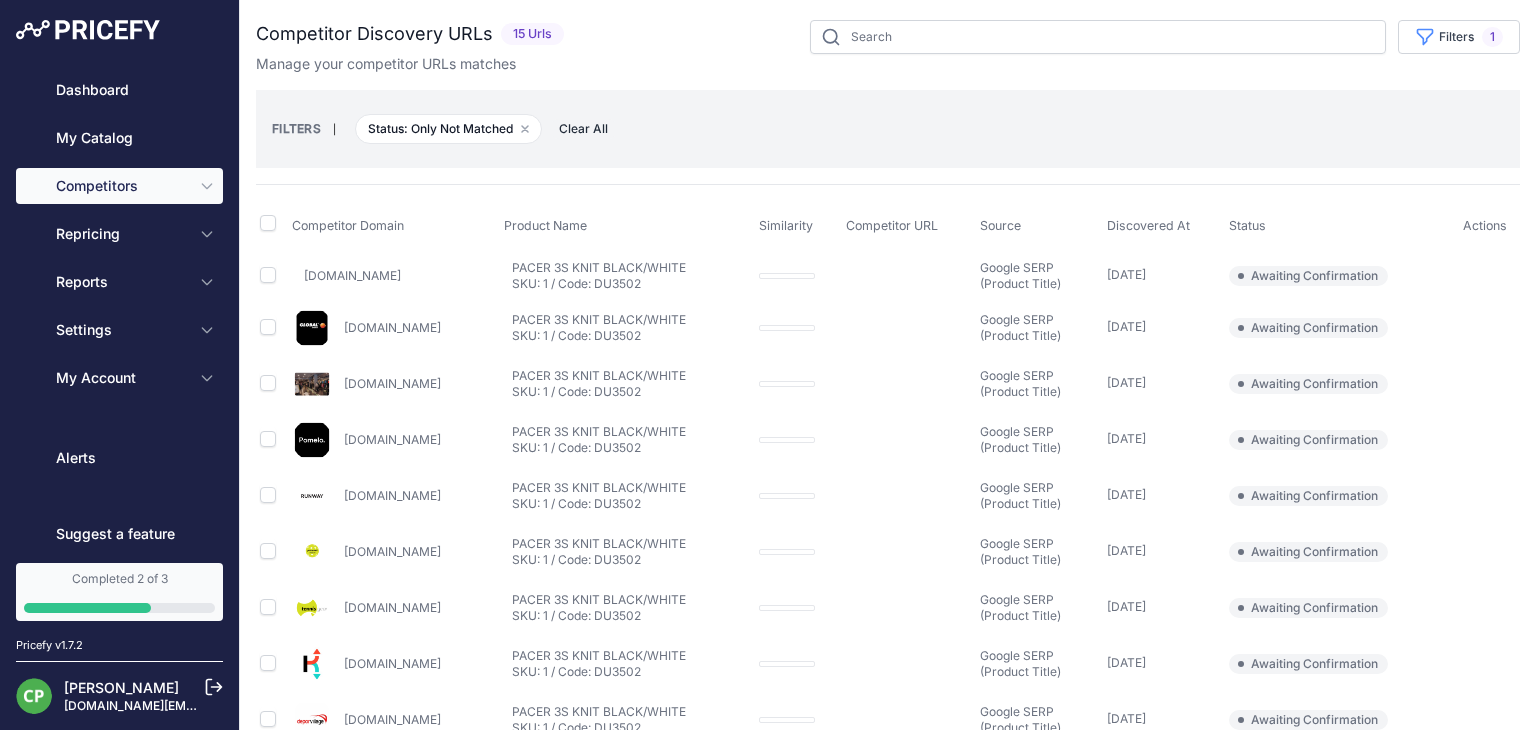 scroll, scrollTop: 0, scrollLeft: 0, axis: both 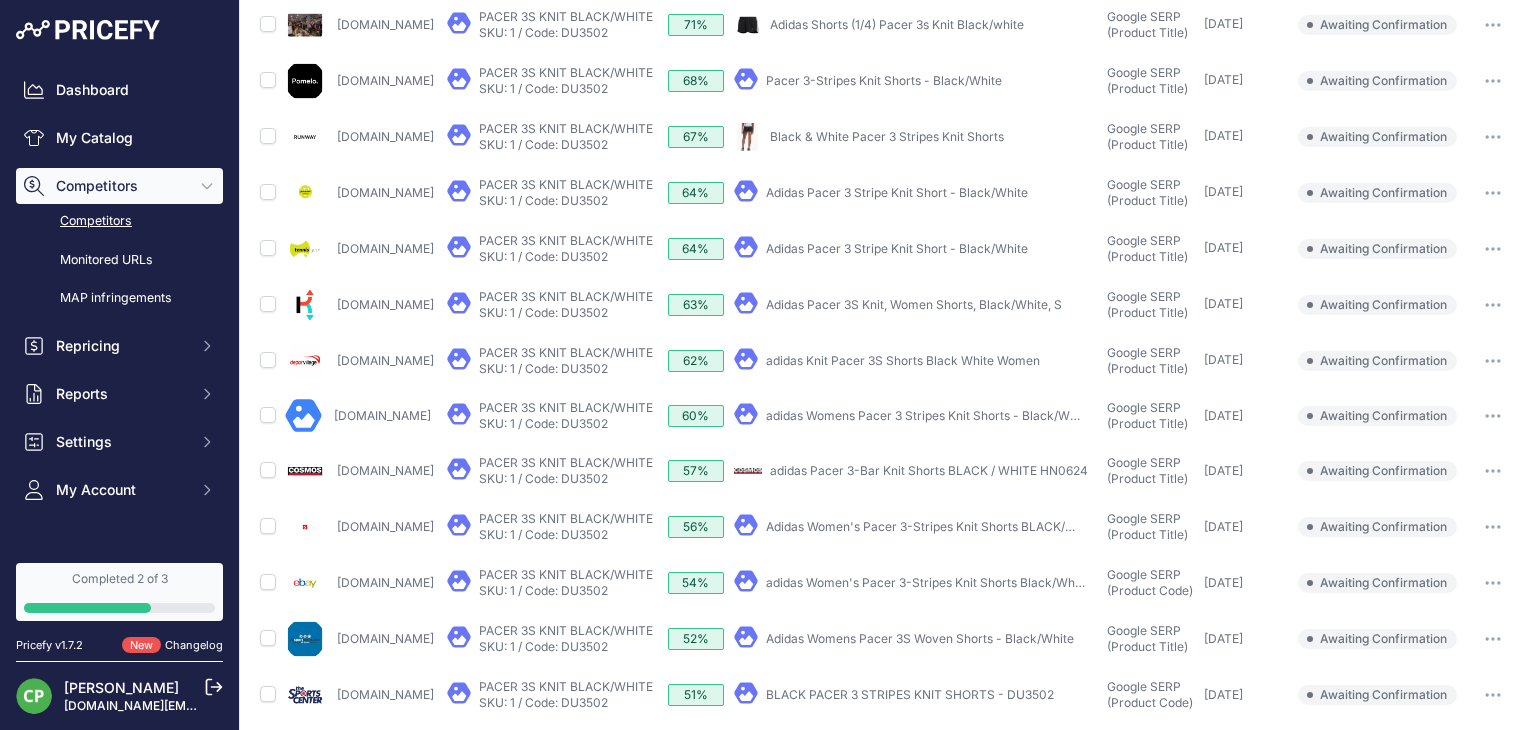click on "Allsportstore.com" at bounding box center [385, 638] 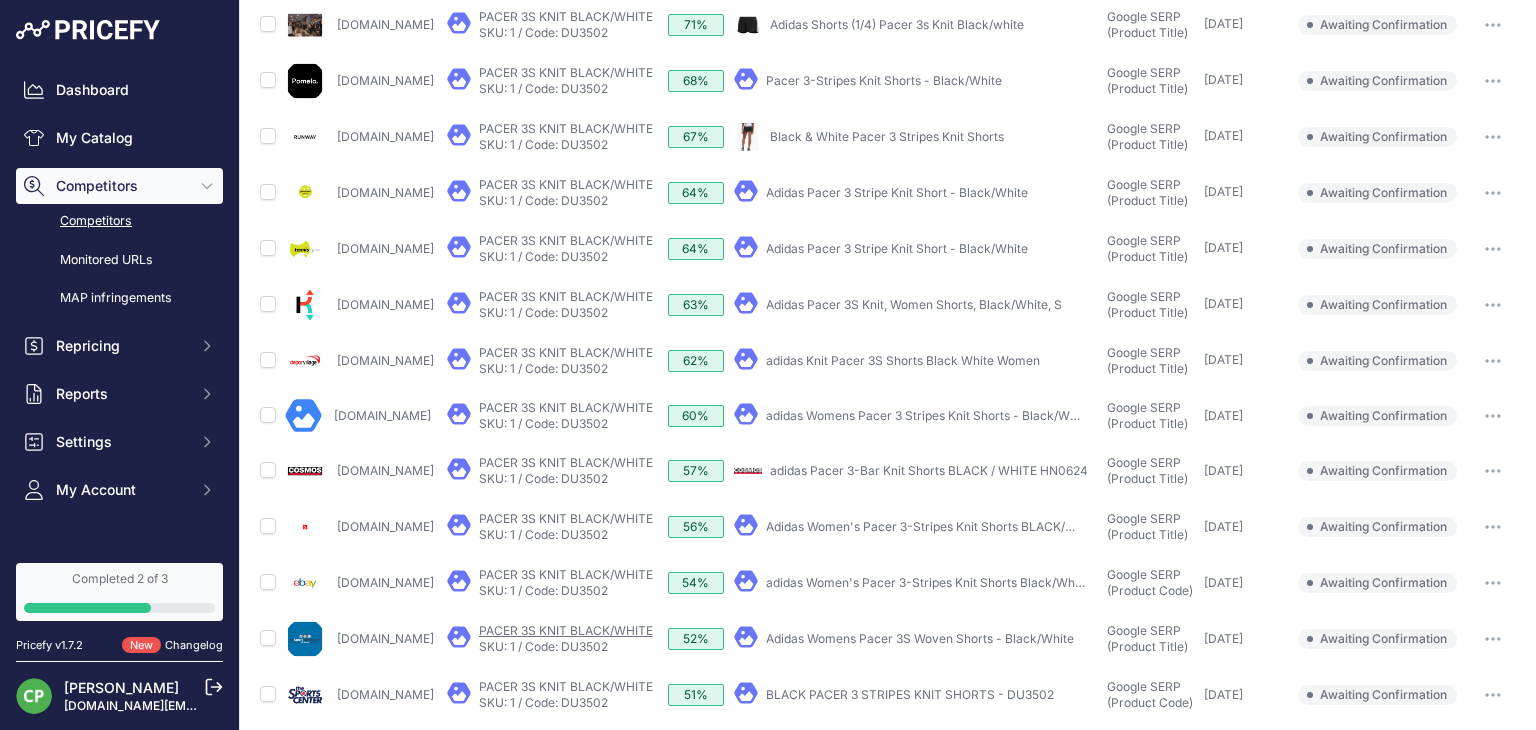 click on "PACER 3S KNIT       BLACK/WHITE" at bounding box center (566, 630) 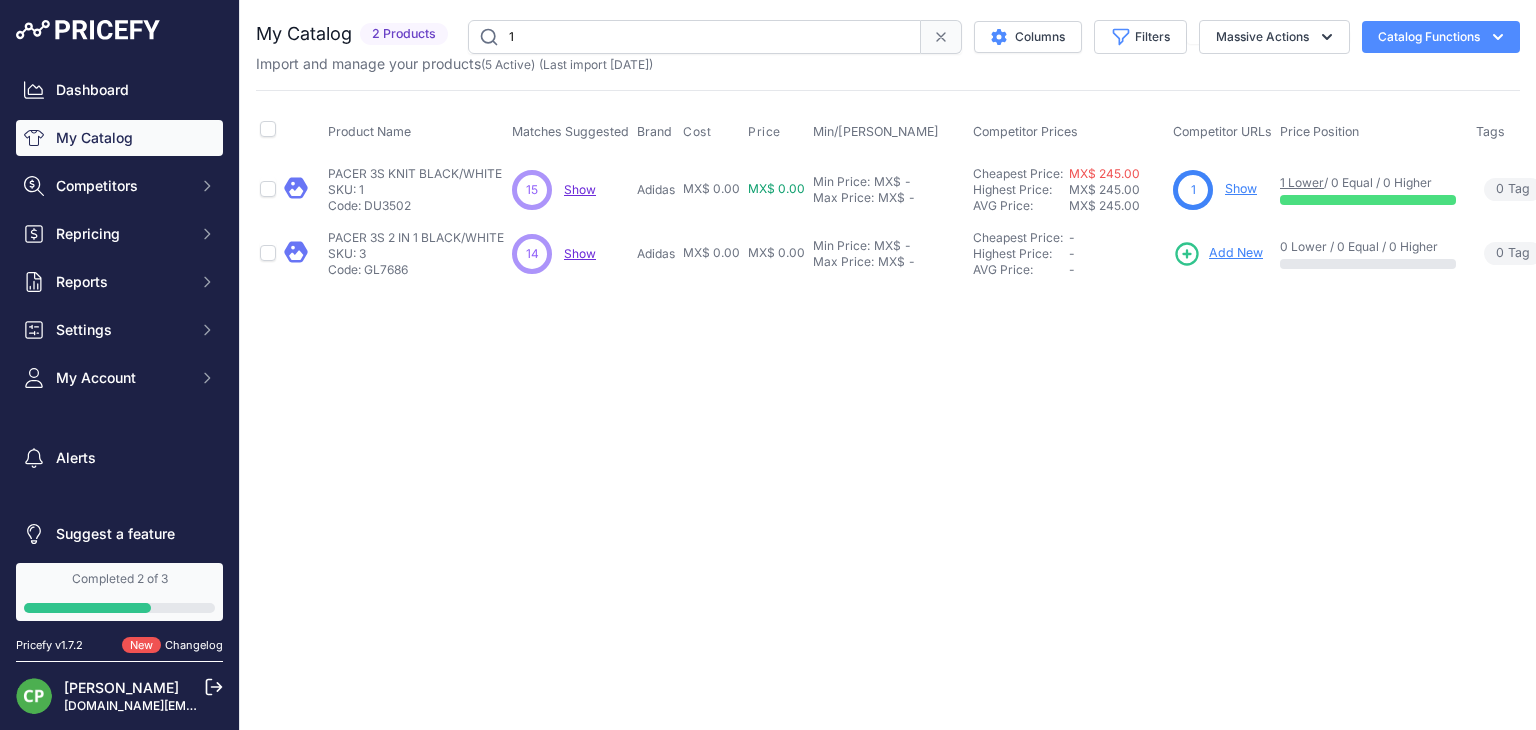 scroll, scrollTop: 0, scrollLeft: 0, axis: both 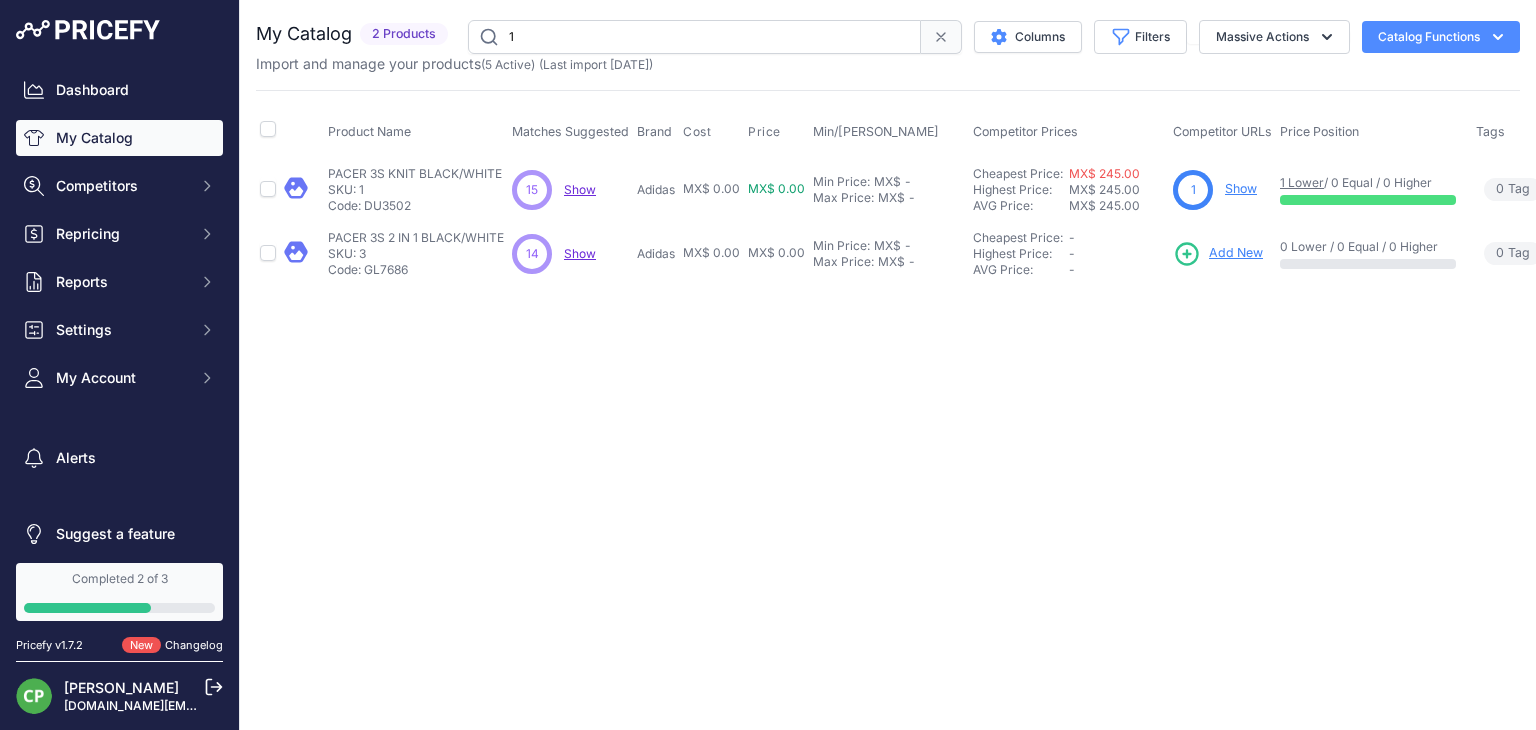 click on "My Catalog" at bounding box center (119, 138) 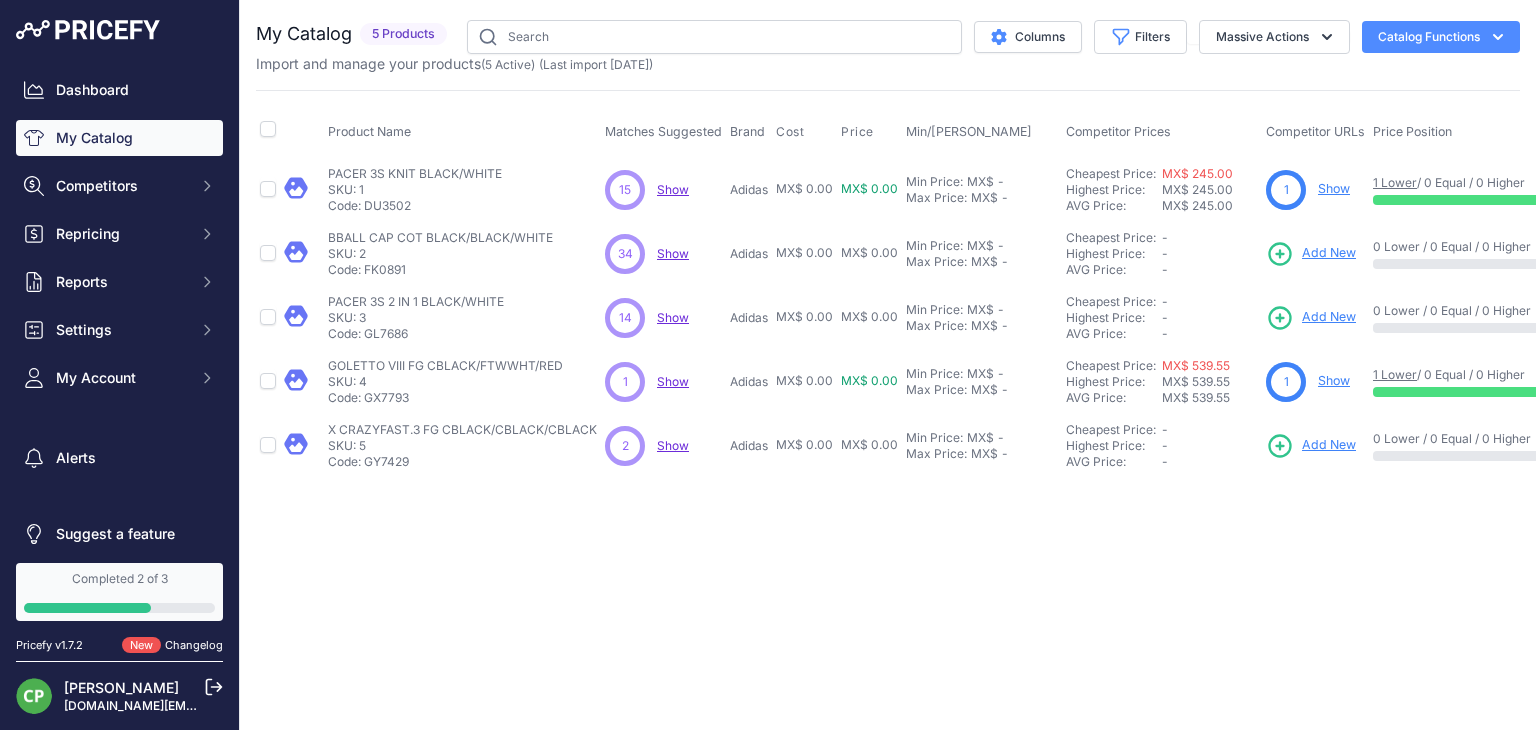 click at bounding box center (714, 37) 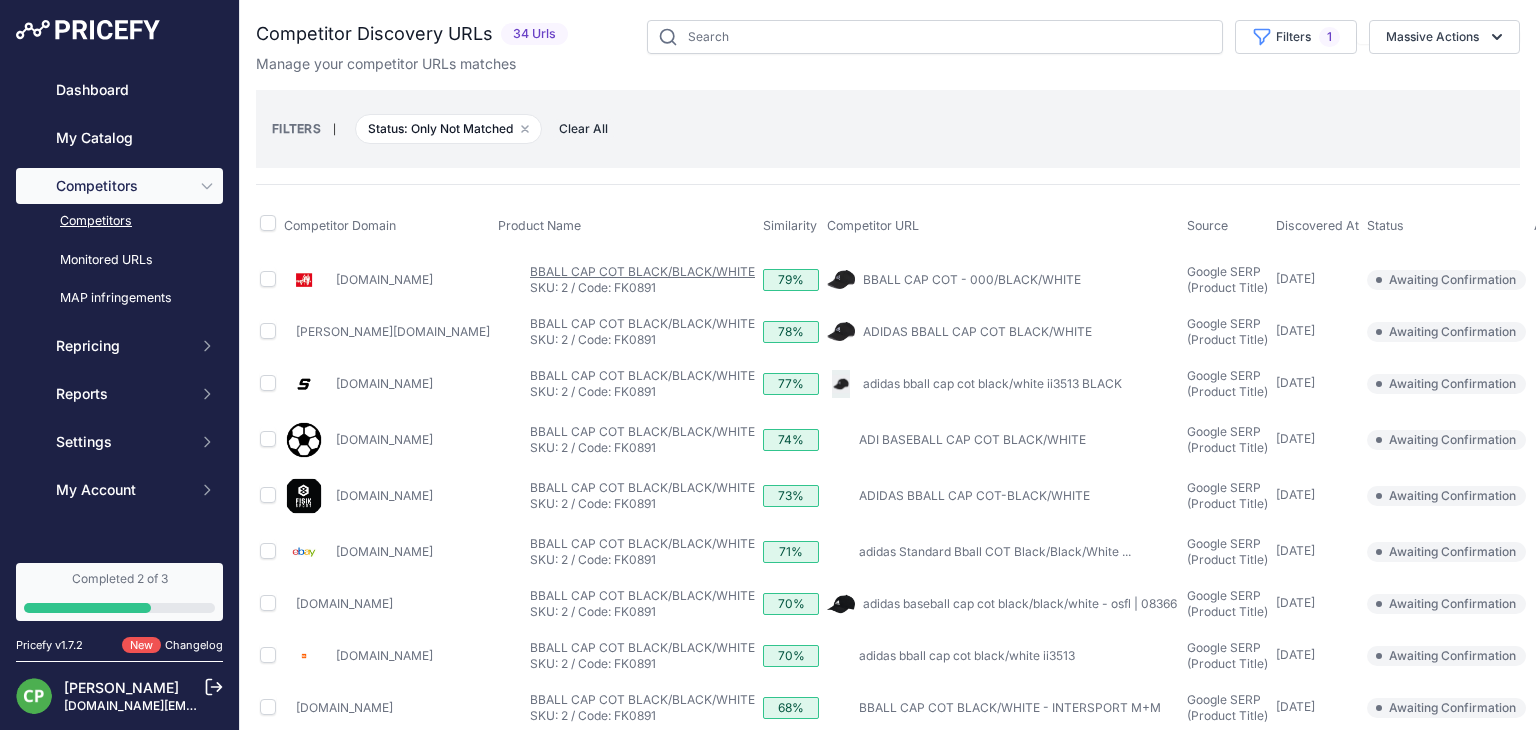 scroll, scrollTop: 0, scrollLeft: 0, axis: both 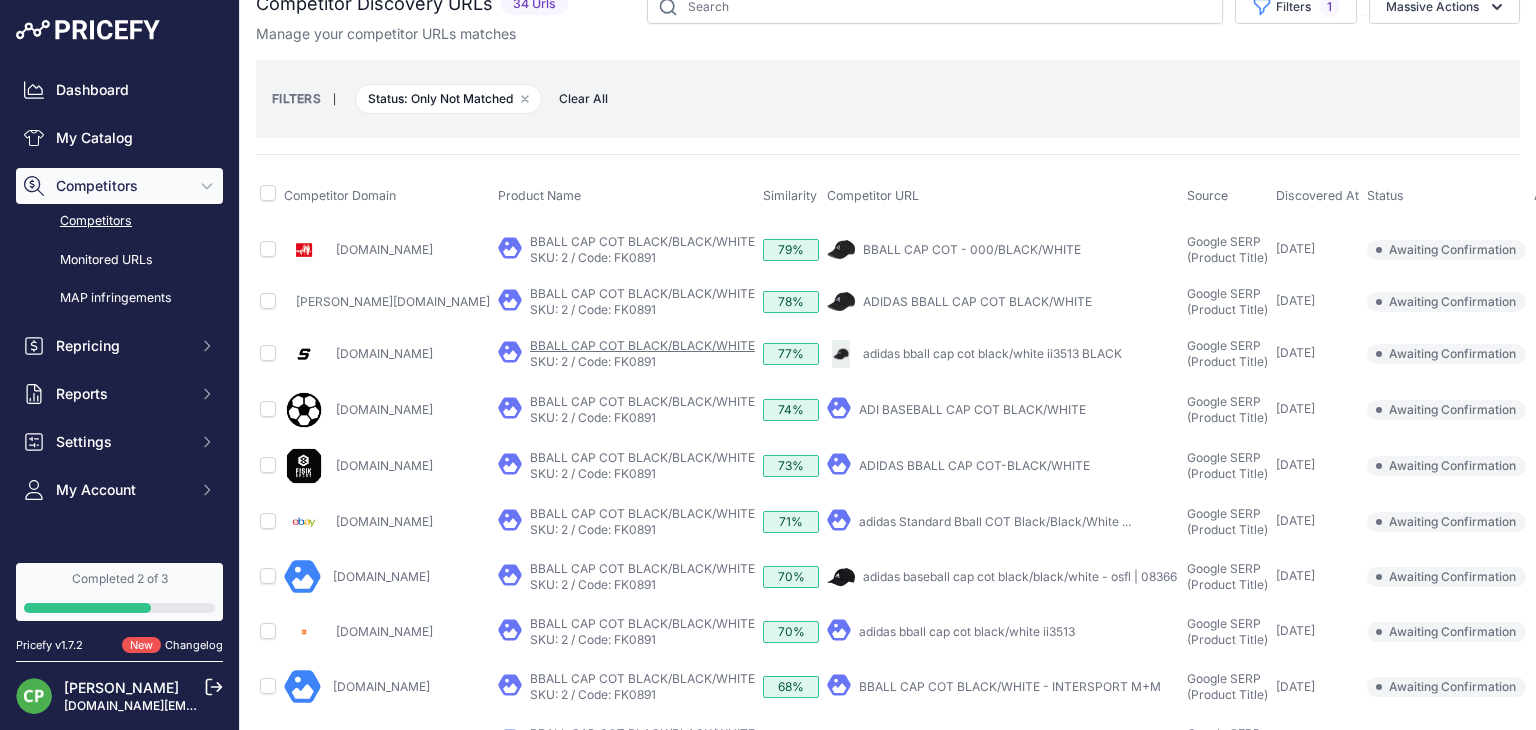 click on "BBALL CAP COT       BLACK/BLACK/WHITE" at bounding box center [642, 345] 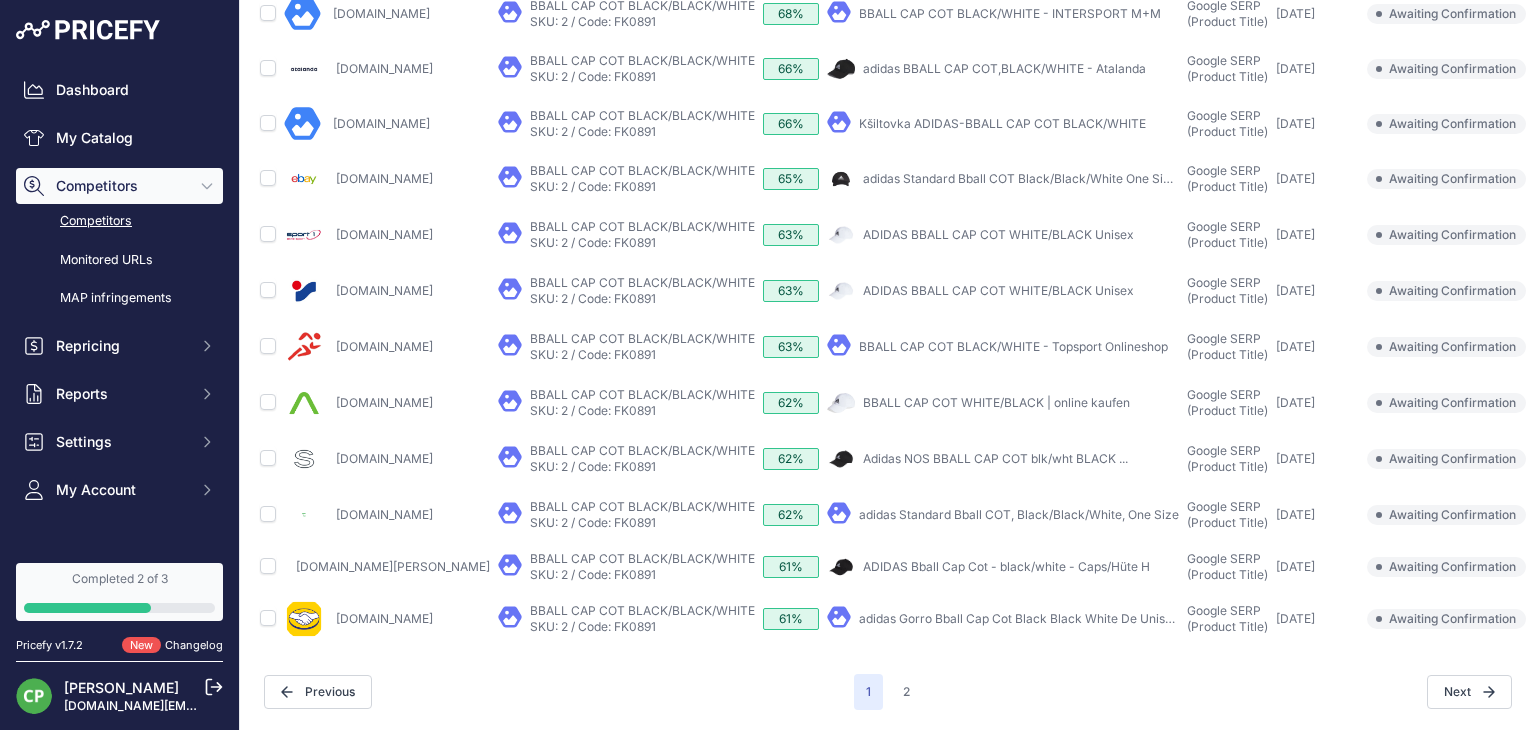 scroll, scrollTop: 715, scrollLeft: 0, axis: vertical 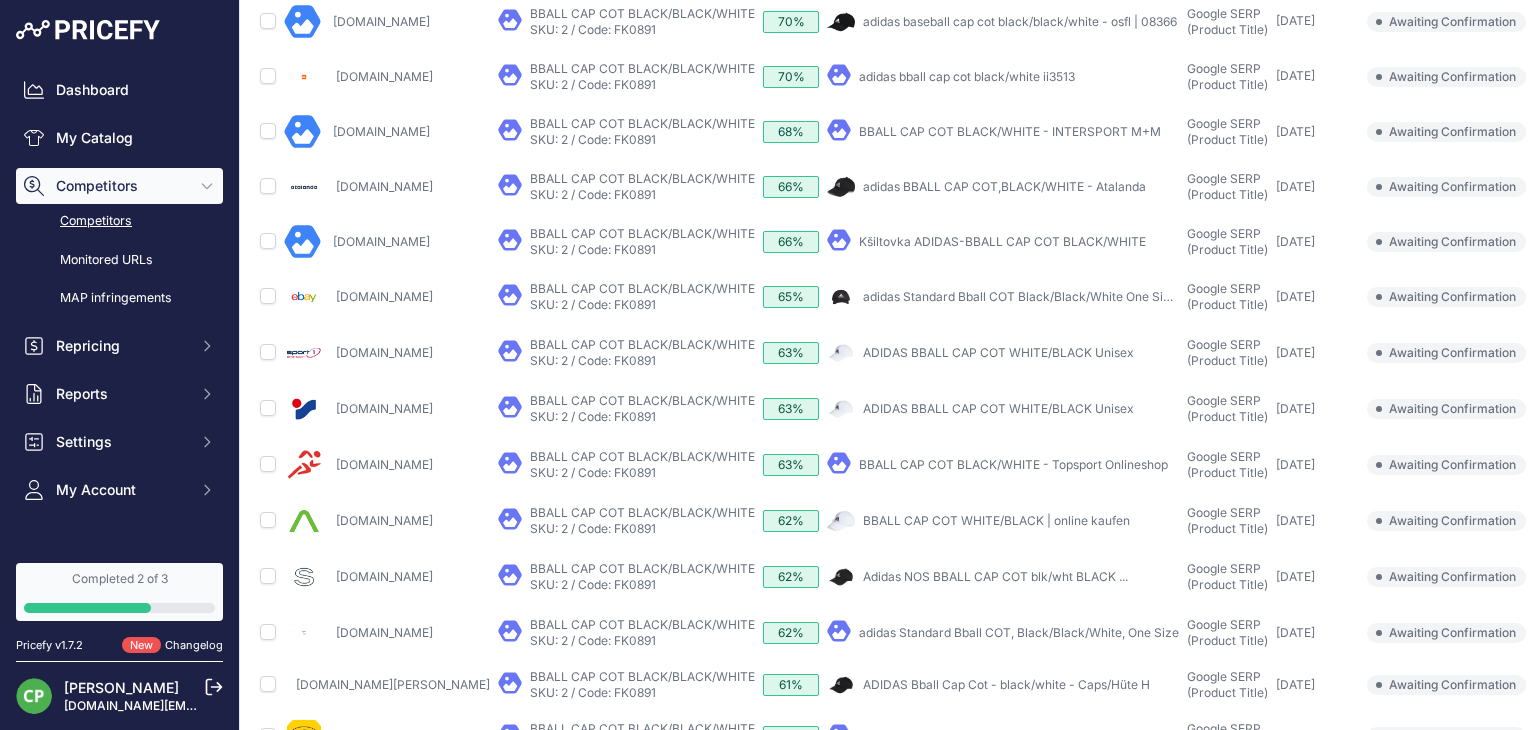click on "adidas BBALL CAP COT,BLACK/WHITE - Atalanda" at bounding box center [1004, 186] 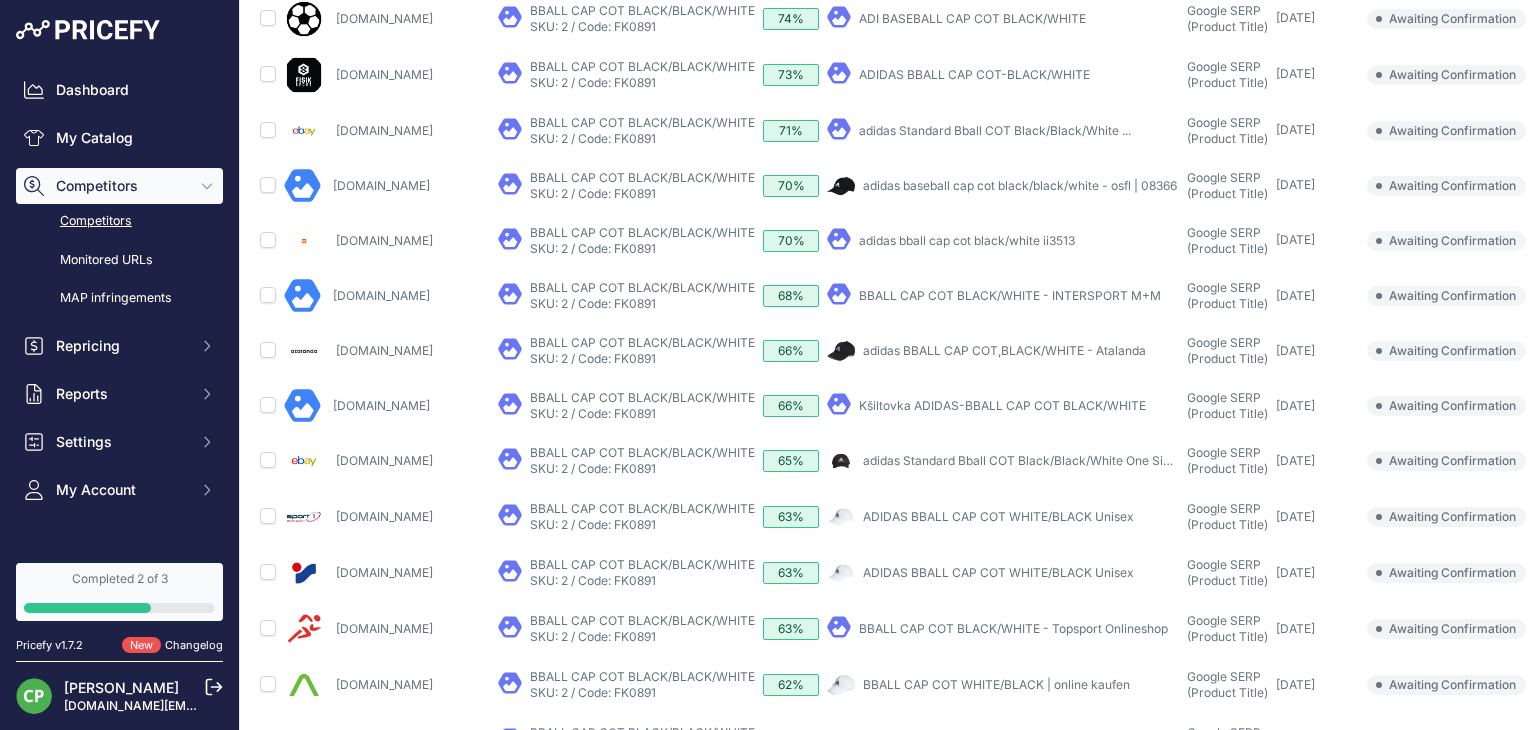 scroll, scrollTop: 417, scrollLeft: 0, axis: vertical 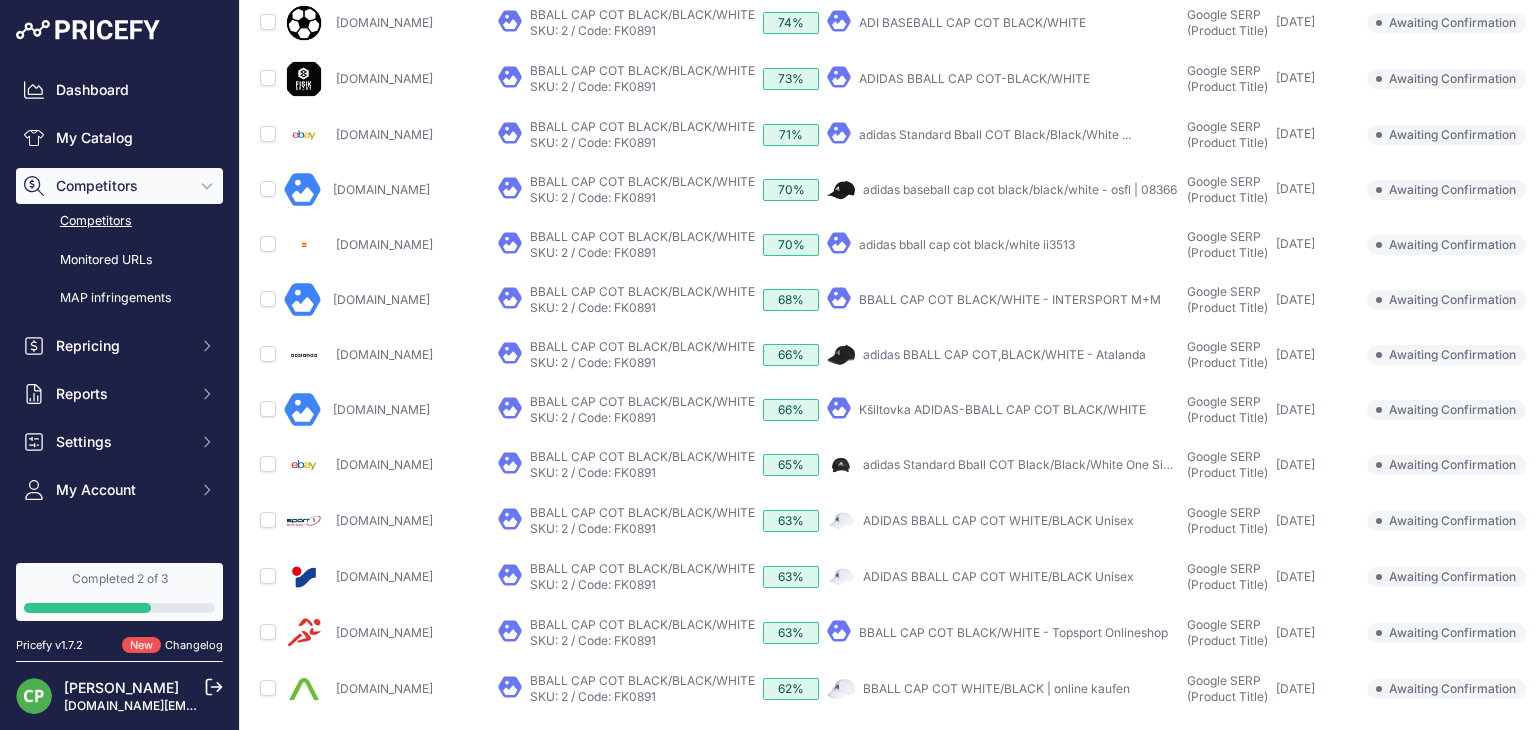 click on "adidas bball cap cot black/white ii3513" at bounding box center (967, 244) 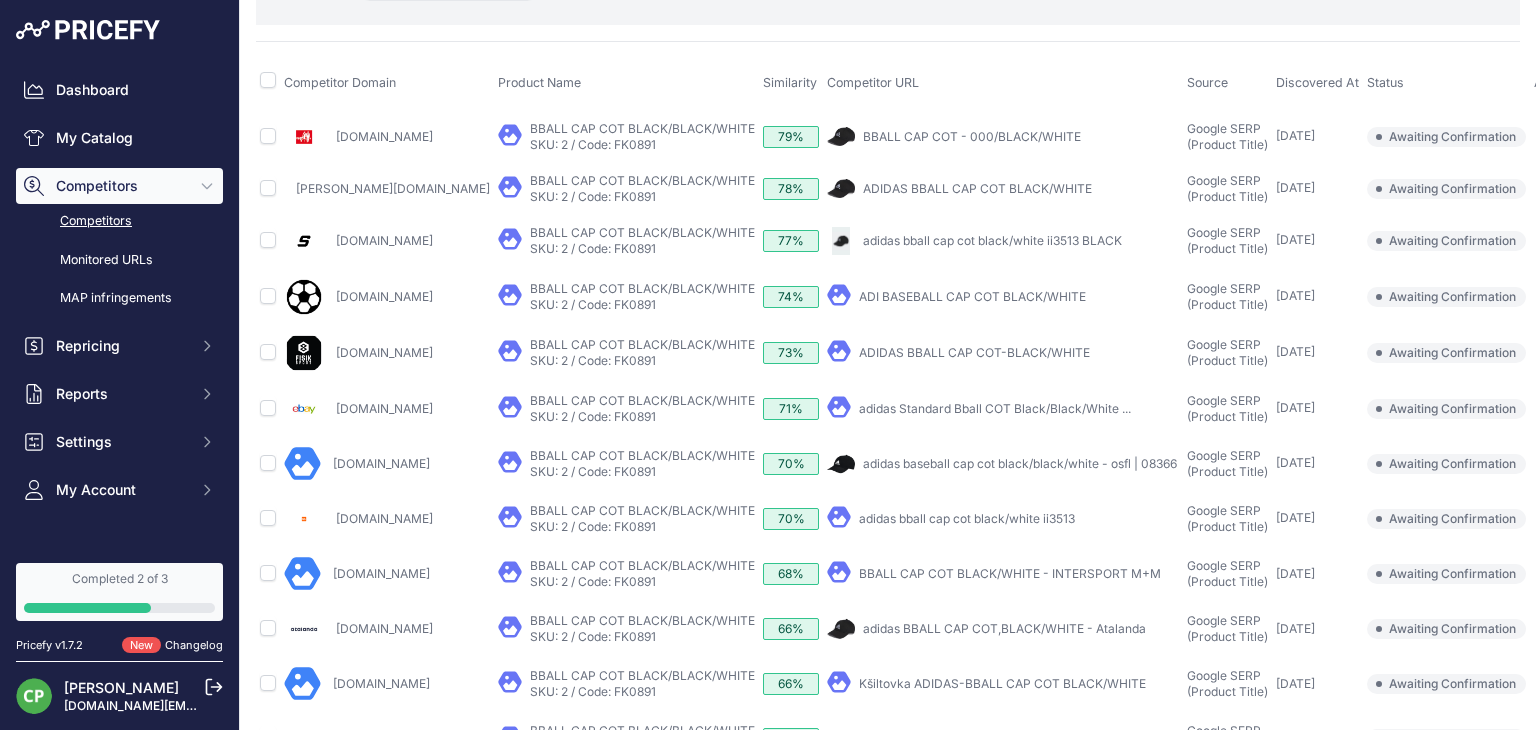 scroll, scrollTop: 144, scrollLeft: 0, axis: vertical 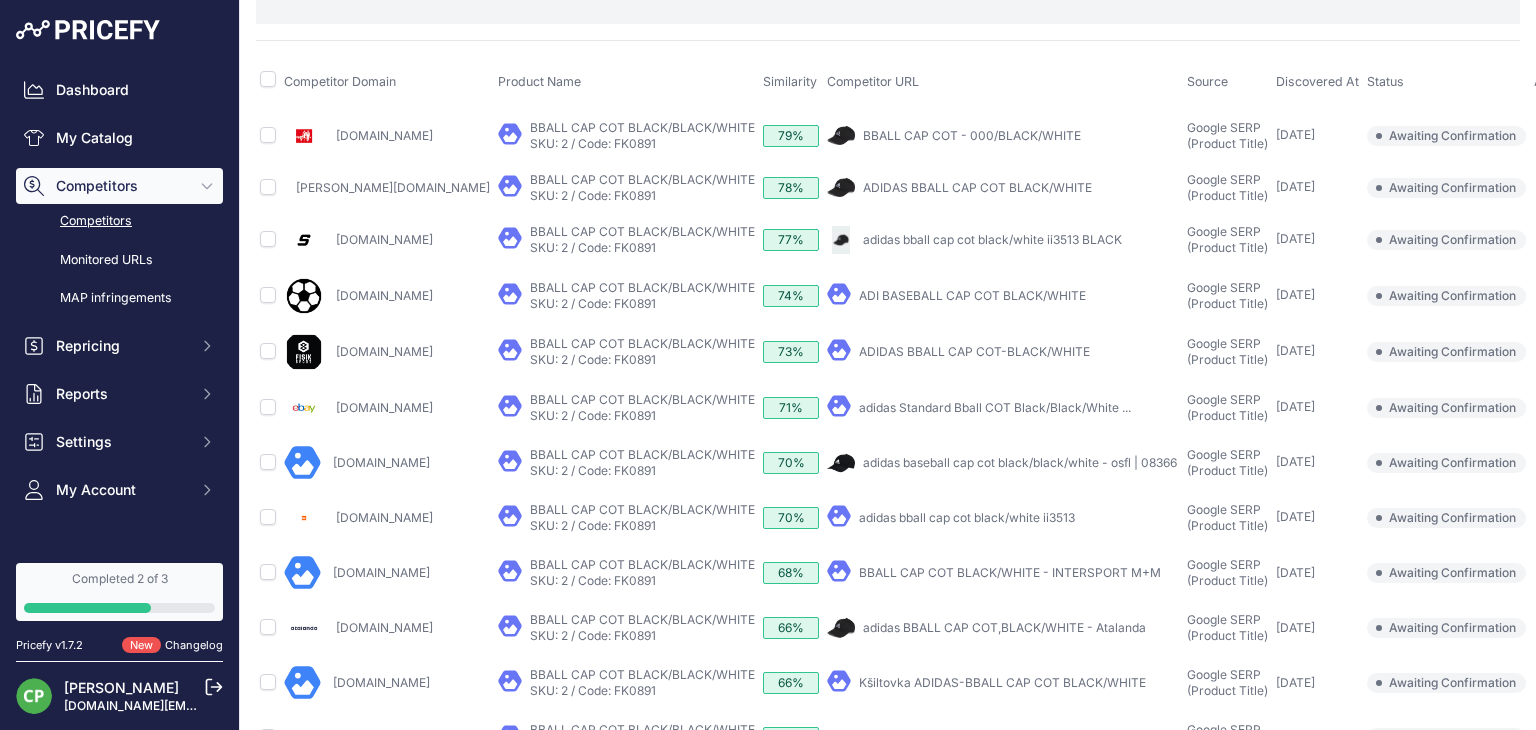 click on "adidas bball cap cot black/white ii3513 BLACK" at bounding box center (992, 239) 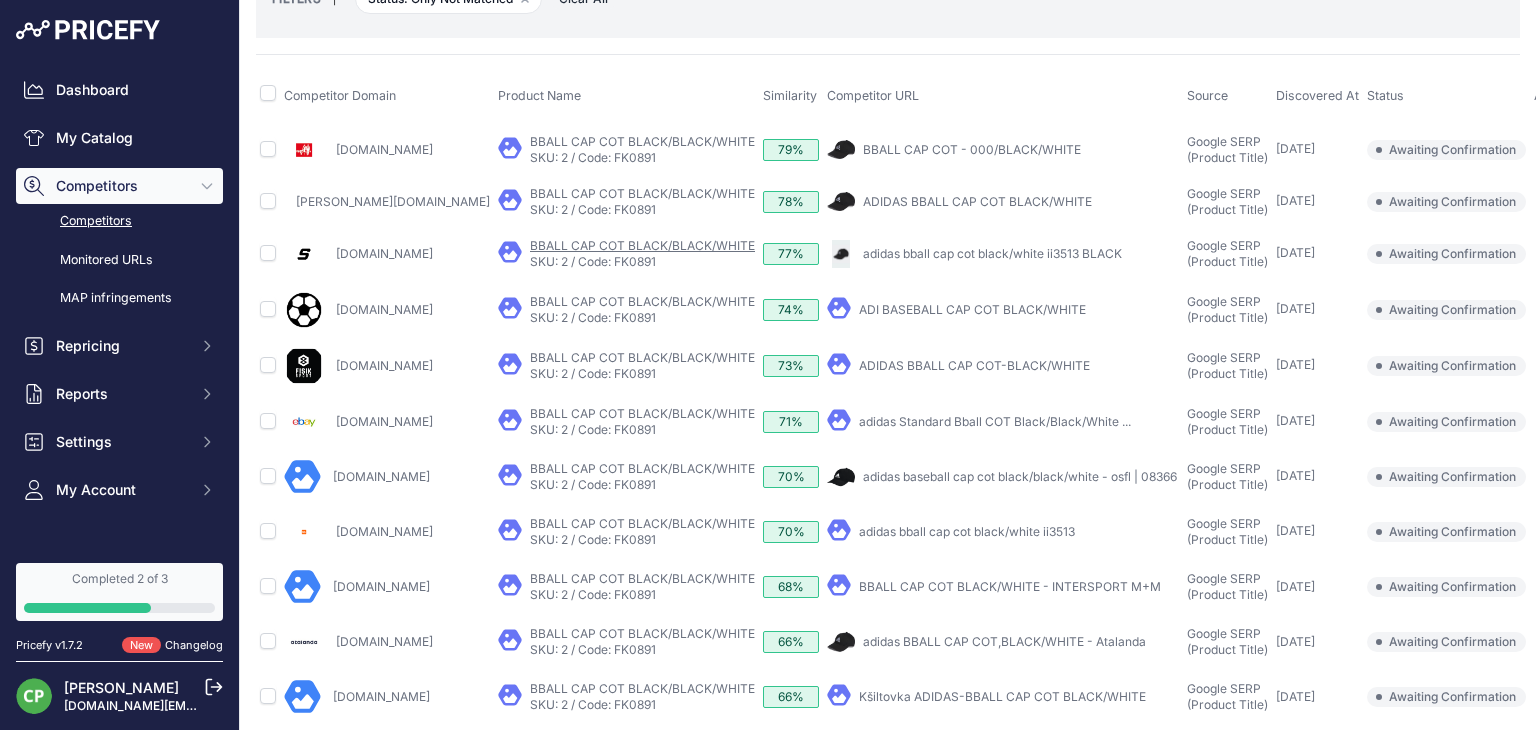scroll, scrollTop: 0, scrollLeft: 0, axis: both 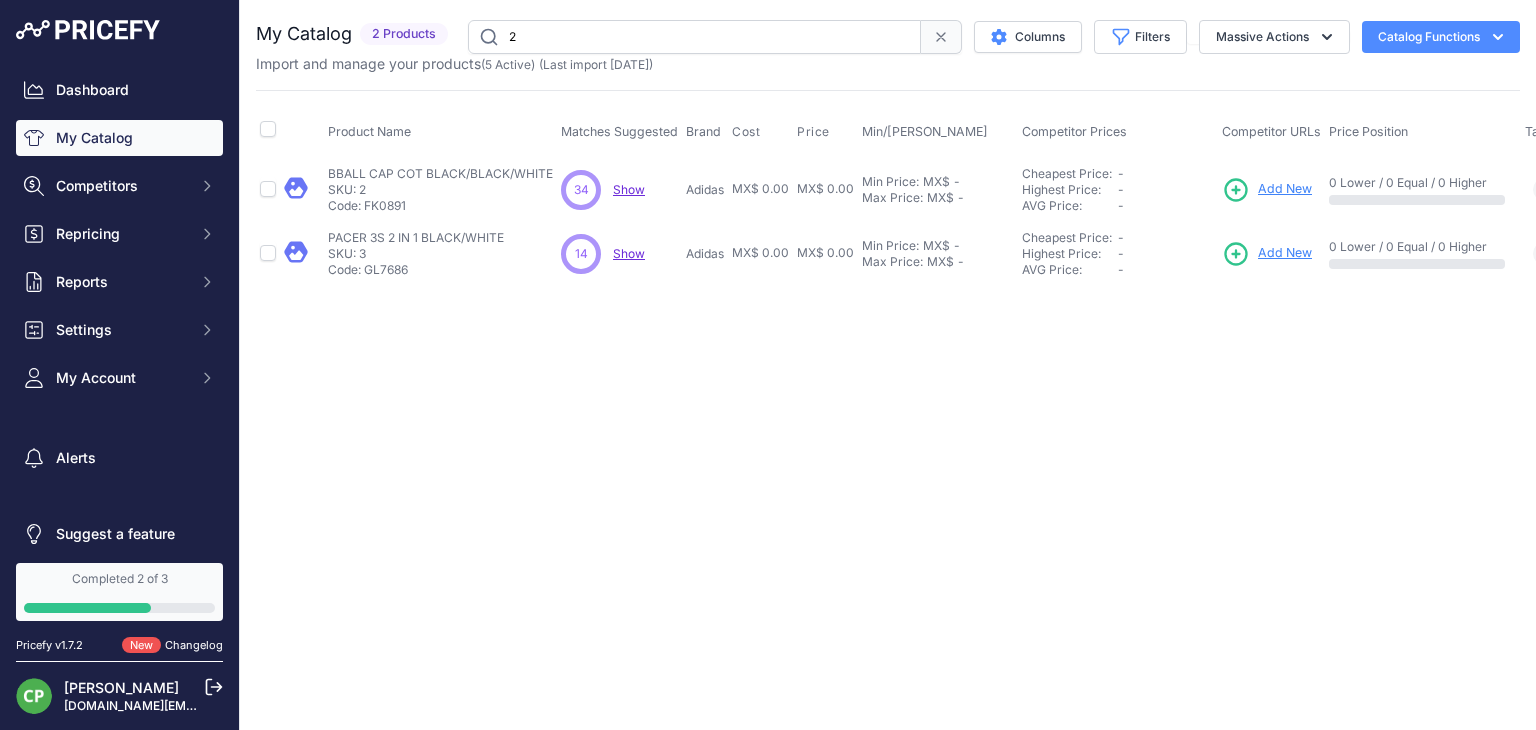 click 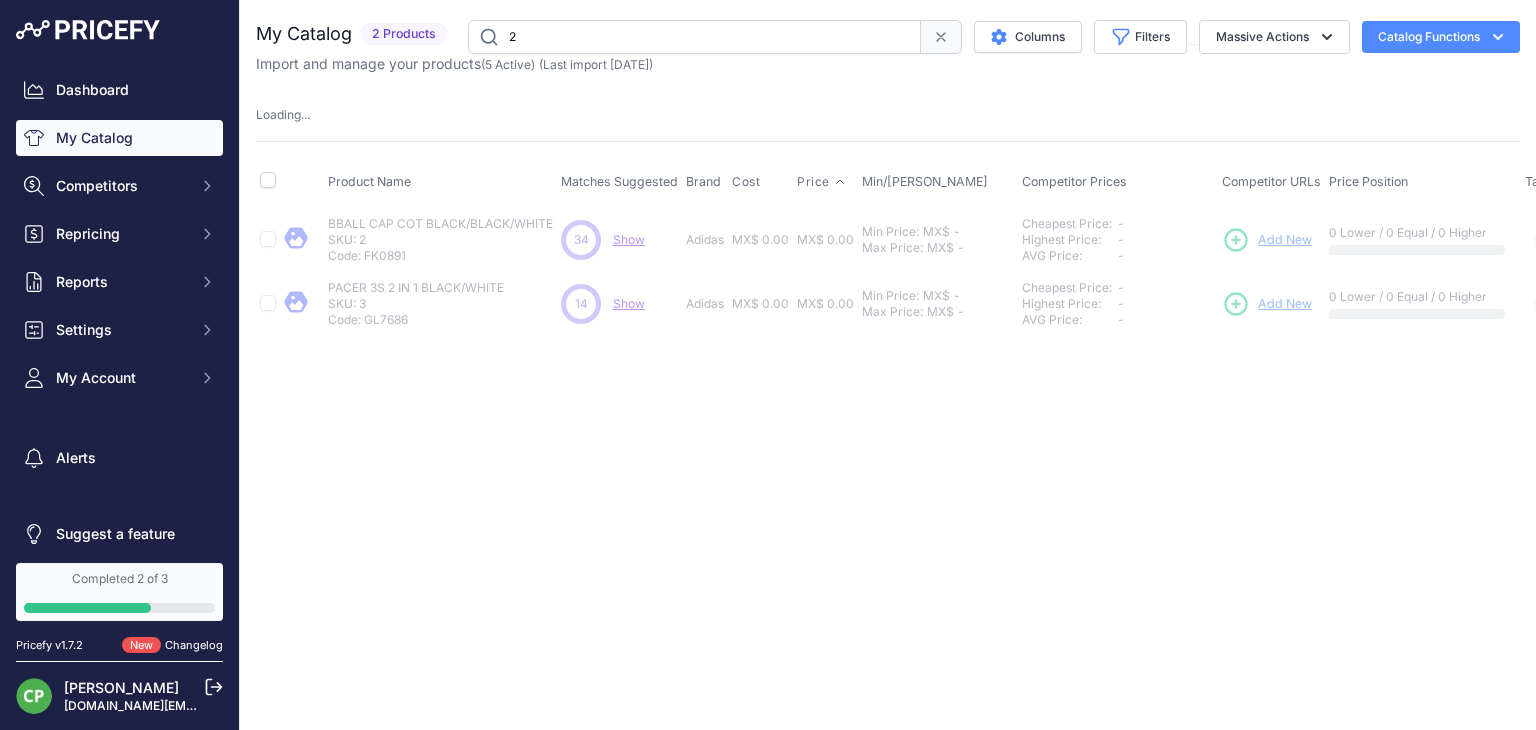 type 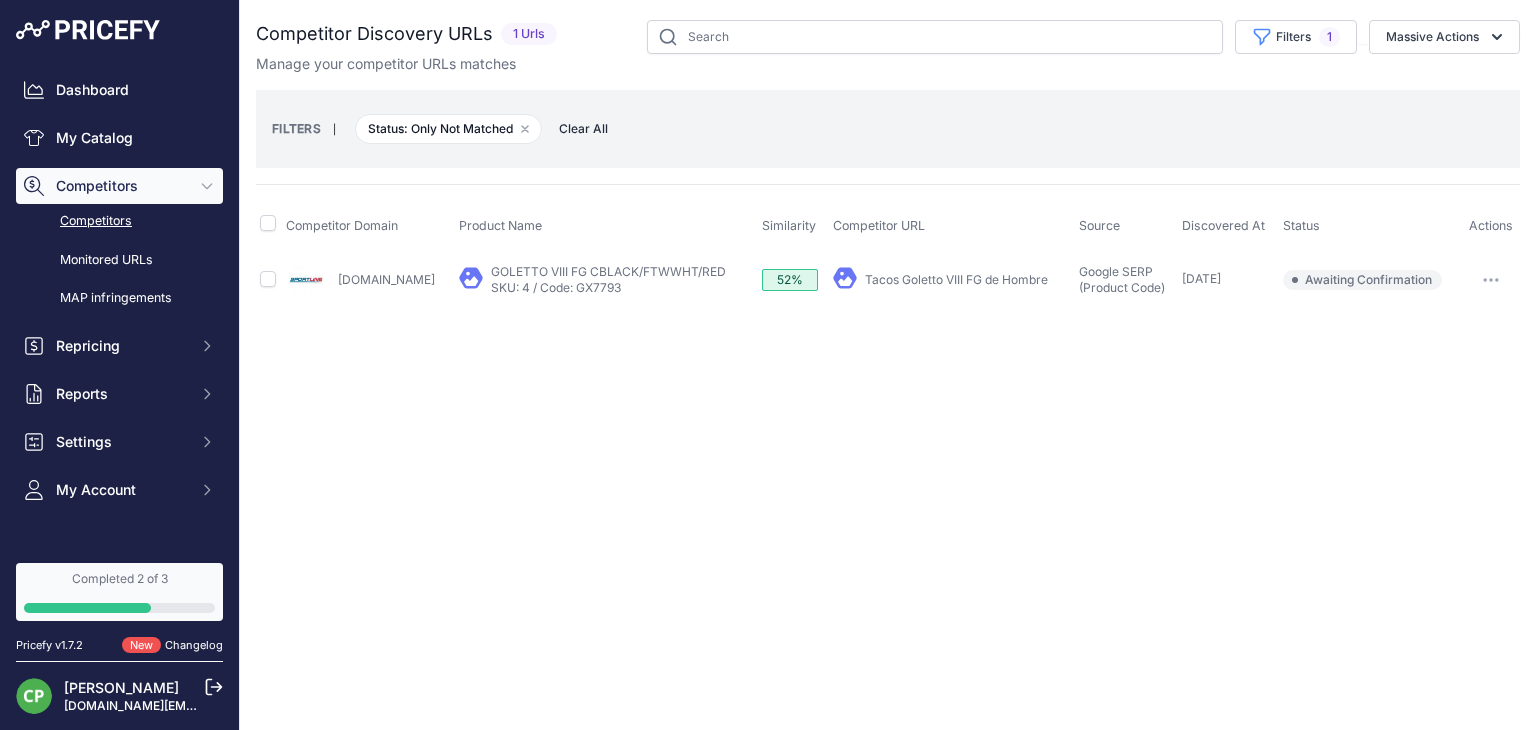 scroll, scrollTop: 0, scrollLeft: 0, axis: both 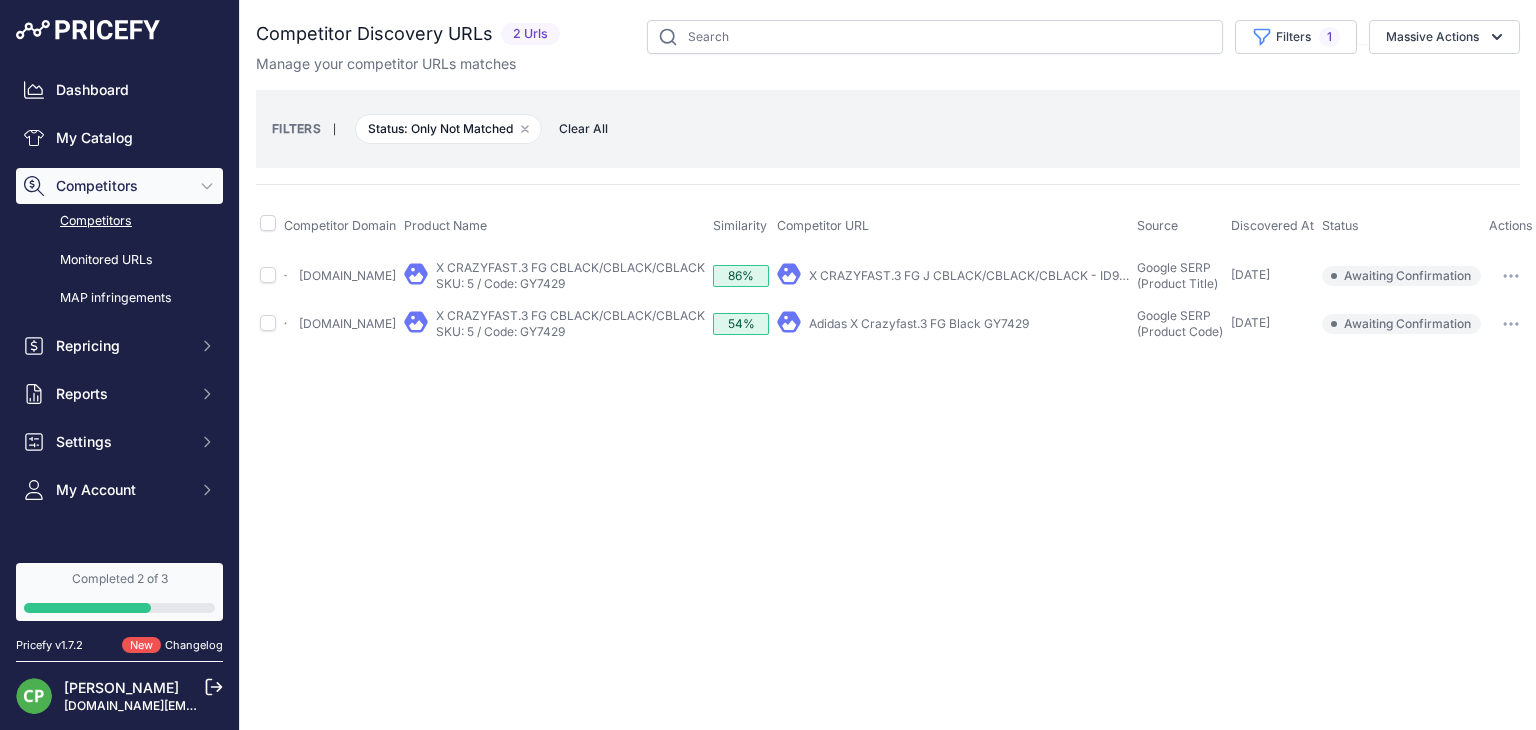 click on "X CRAZYFAST.3 FG J CBLACK/CBLACK/CBLACK - ID9355" at bounding box center (974, 275) 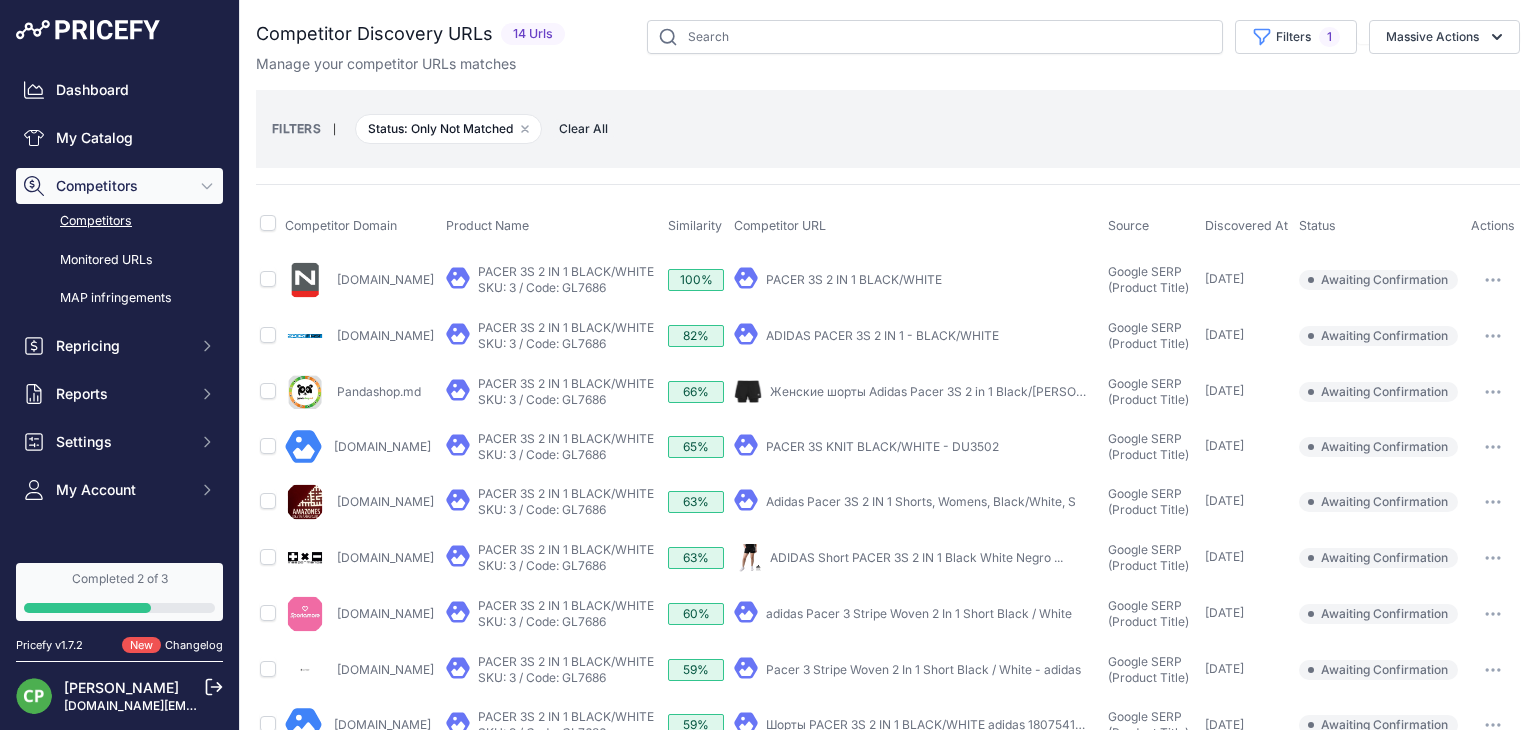 scroll, scrollTop: 0, scrollLeft: 0, axis: both 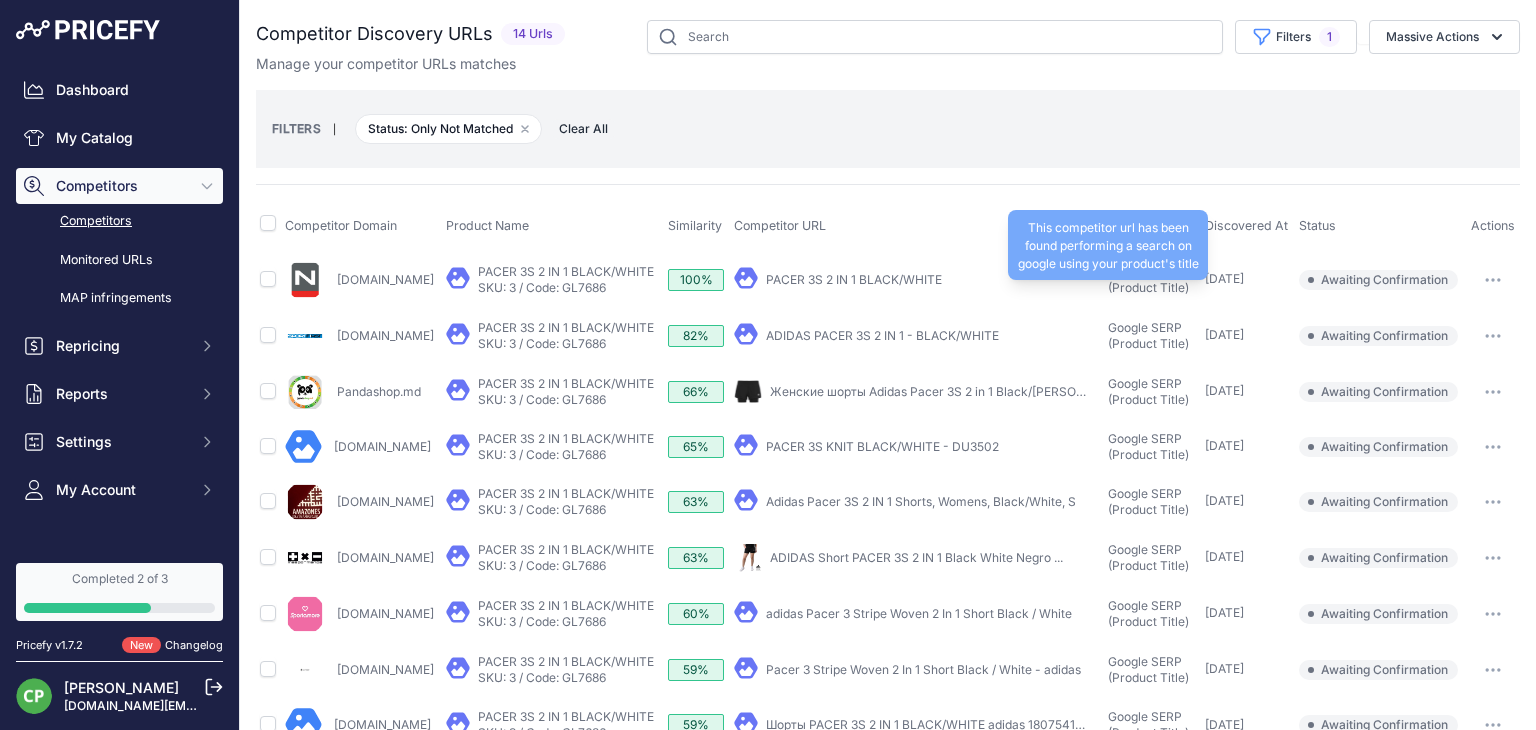 click on "Google
SERP
(Product Title)" at bounding box center [1148, 279] 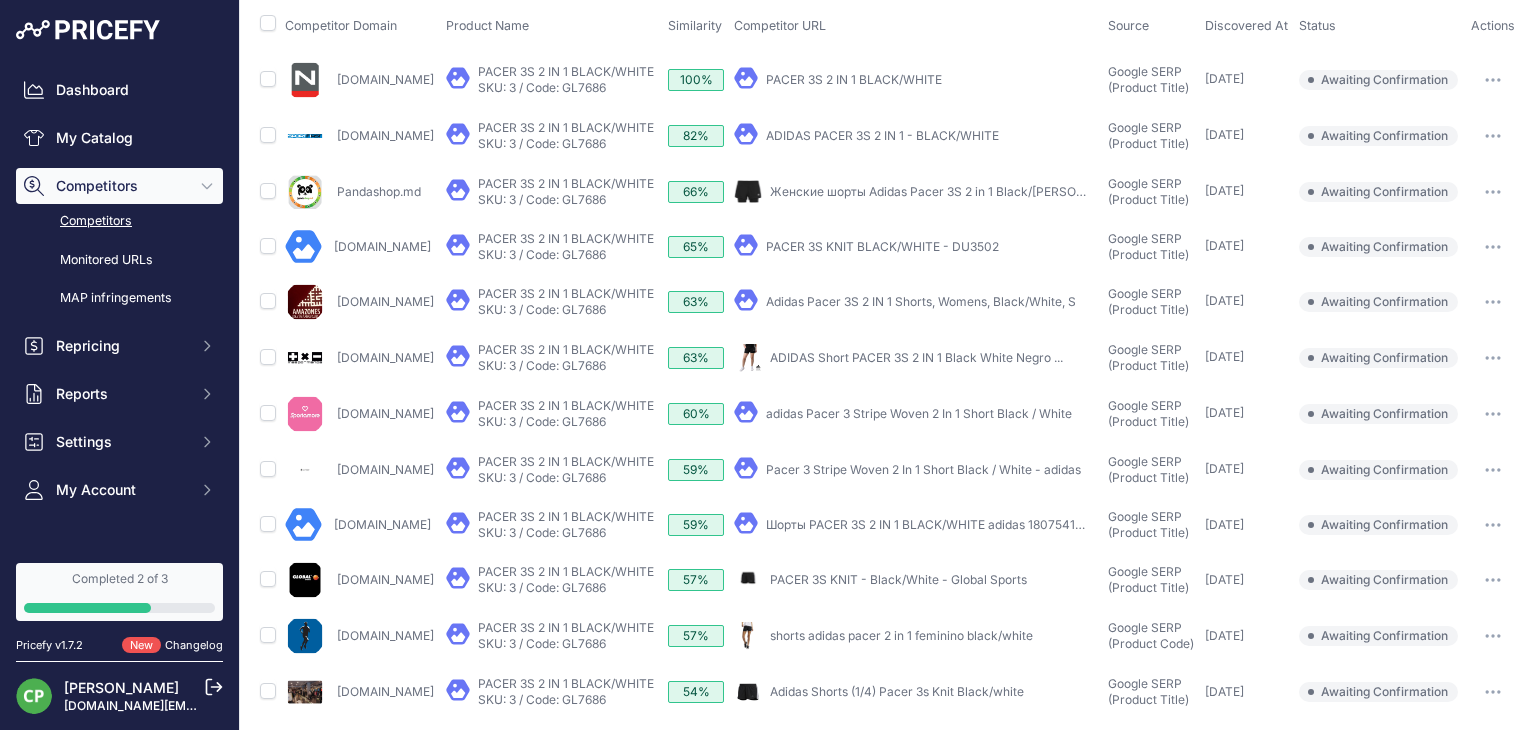scroll, scrollTop: 202, scrollLeft: 0, axis: vertical 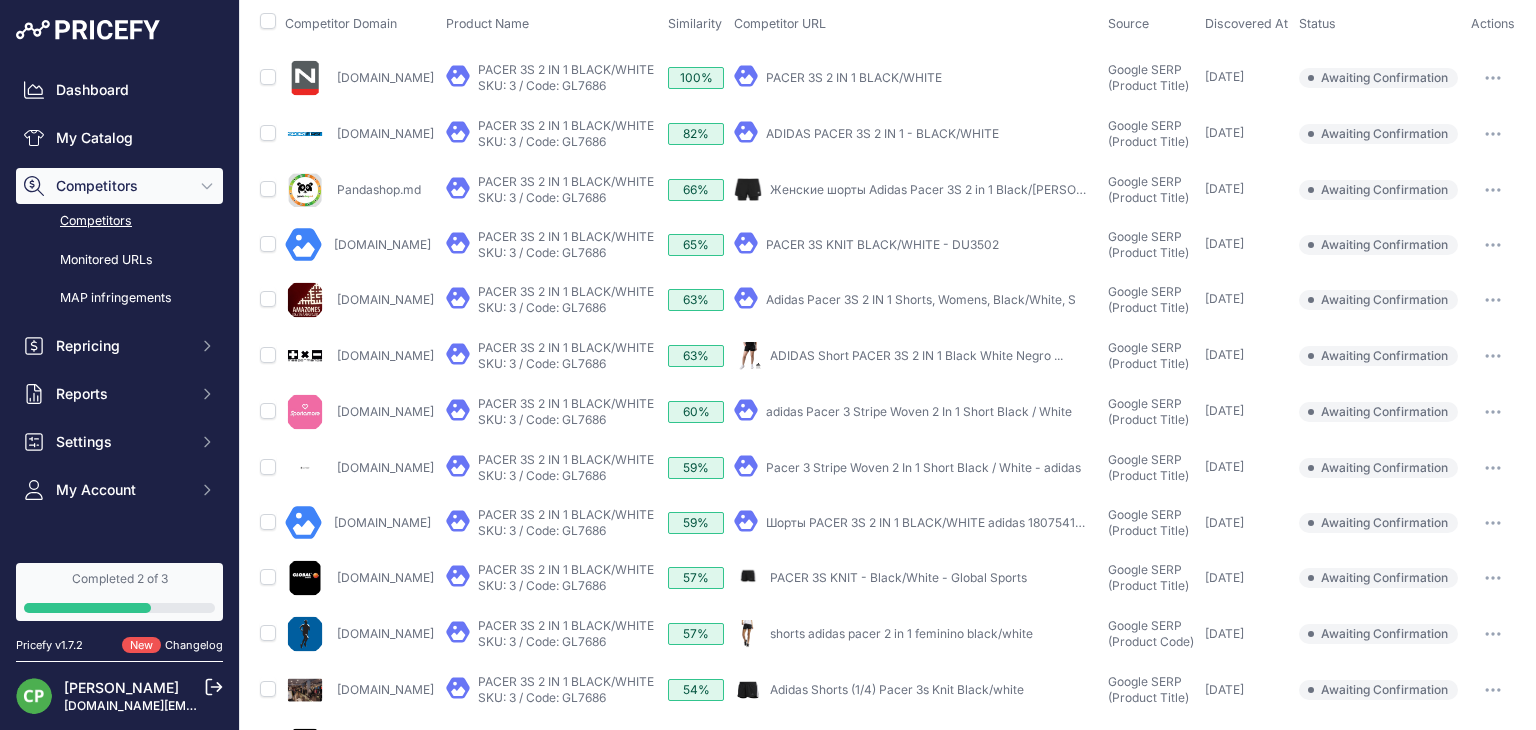 click on "ADIDAS Short PACER 3S 2 IN 1 Black White Negro ..." at bounding box center (916, 355) 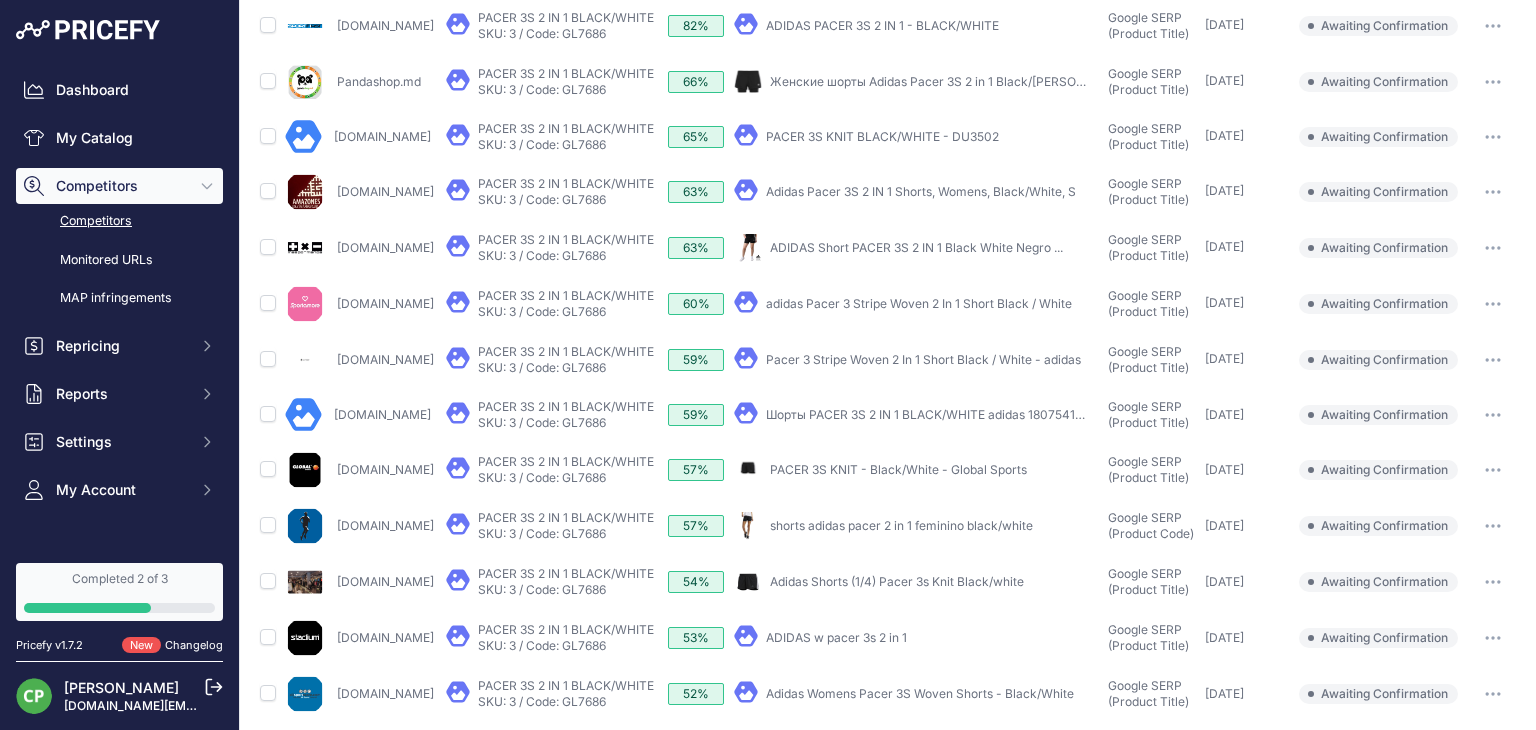 scroll, scrollTop: 311, scrollLeft: 0, axis: vertical 